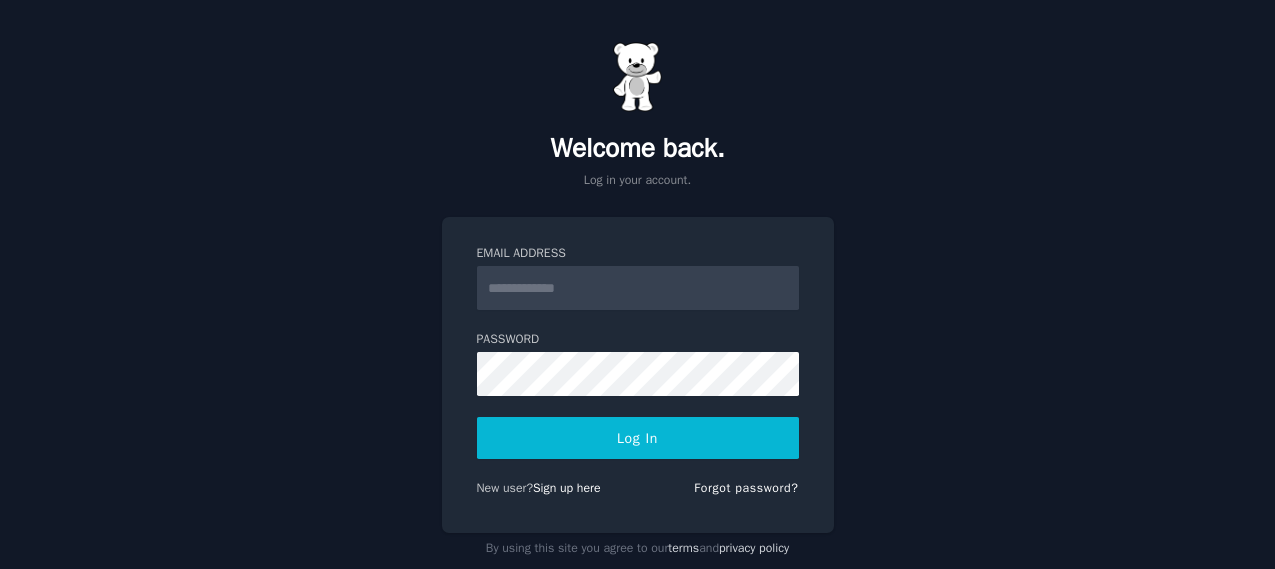 scroll, scrollTop: 0, scrollLeft: 0, axis: both 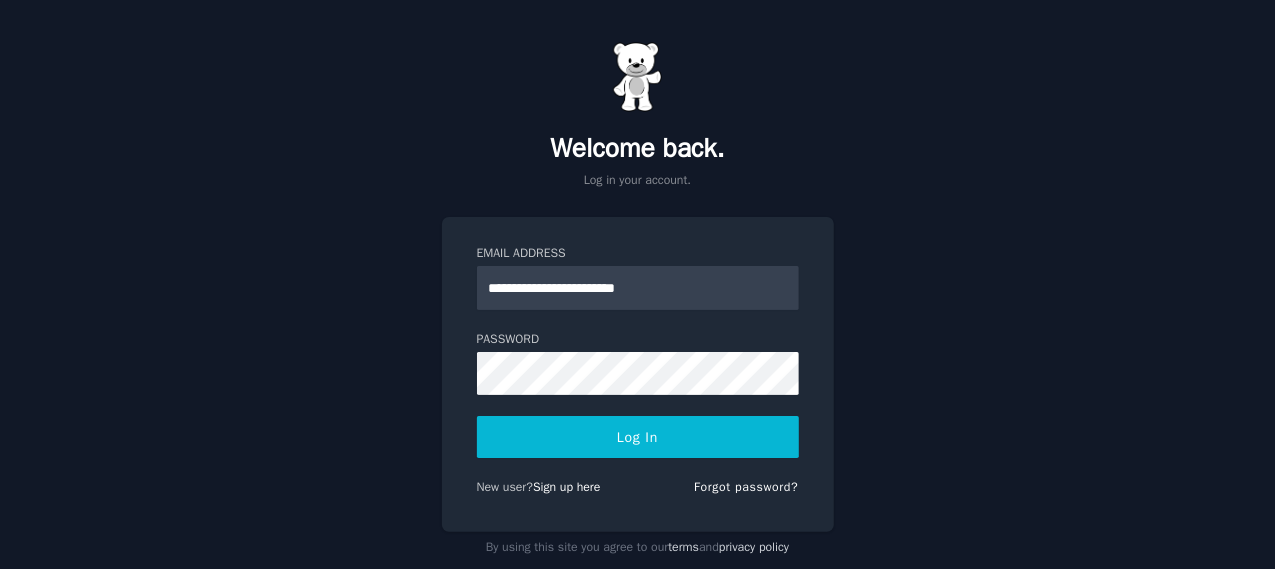 type on "**********" 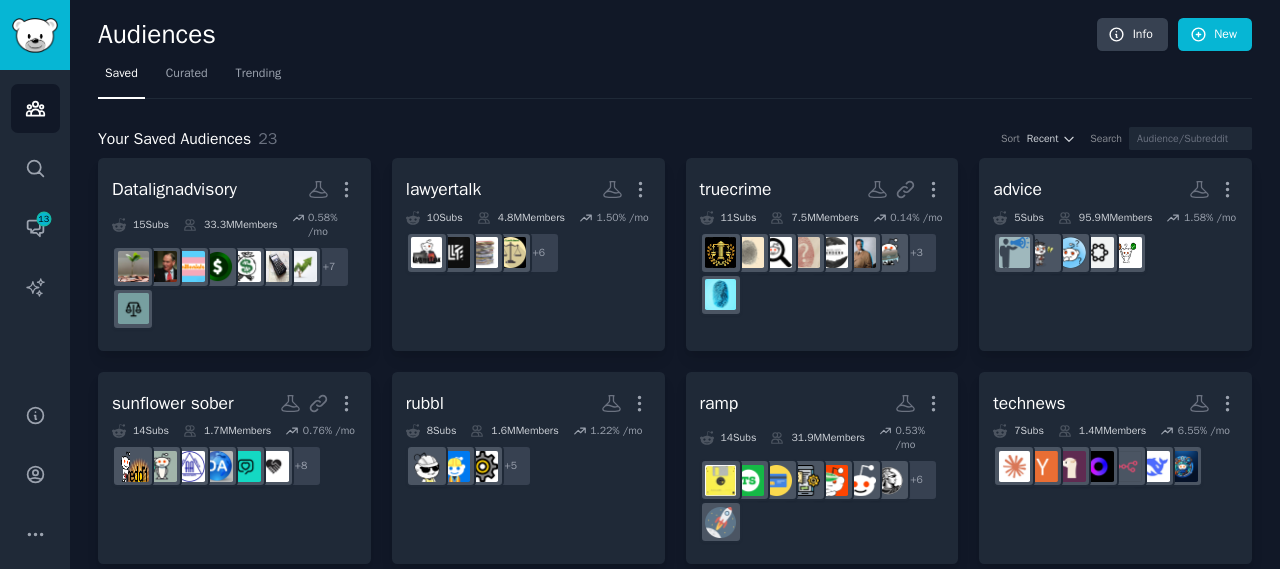 scroll, scrollTop: 0, scrollLeft: 0, axis: both 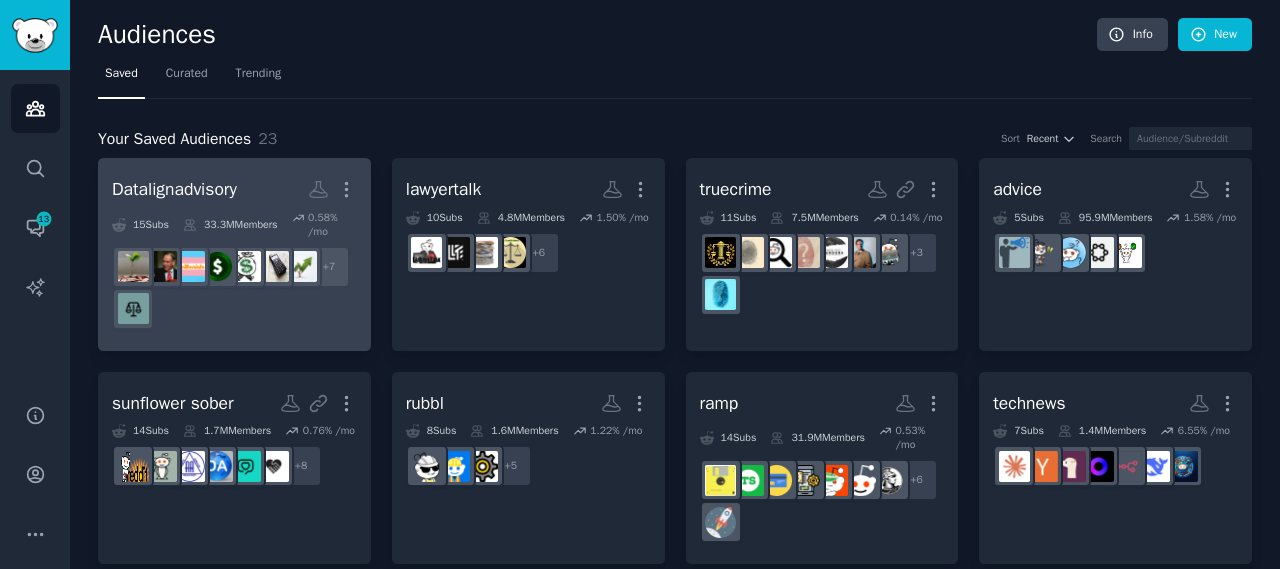 click on "Datalignadvisory" at bounding box center [174, 189] 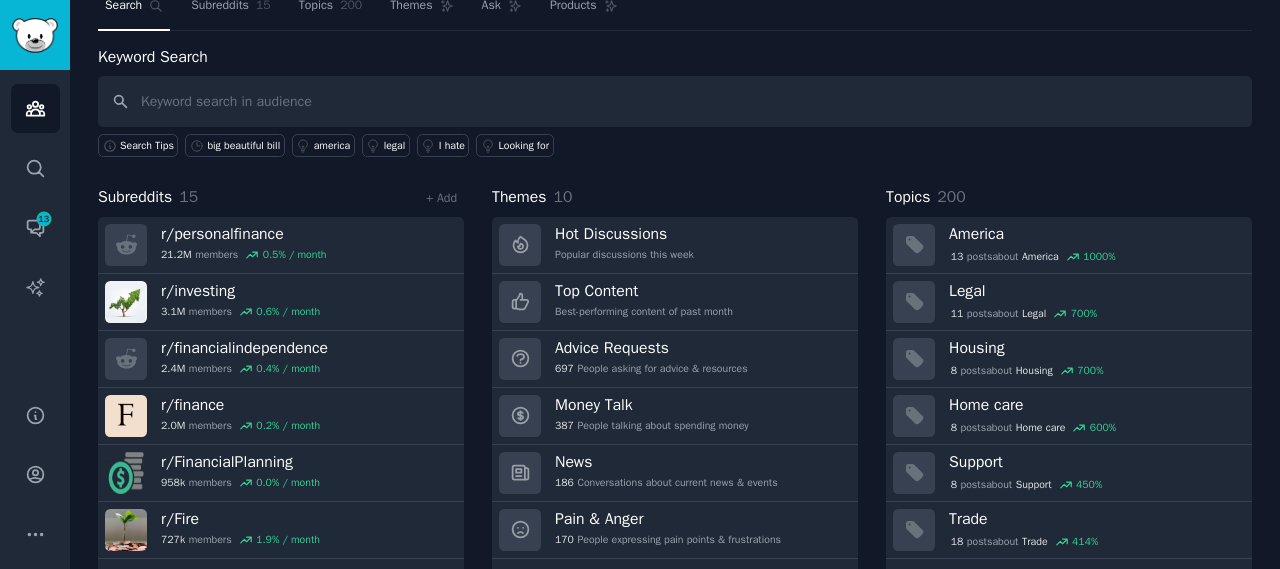 scroll, scrollTop: 116, scrollLeft: 0, axis: vertical 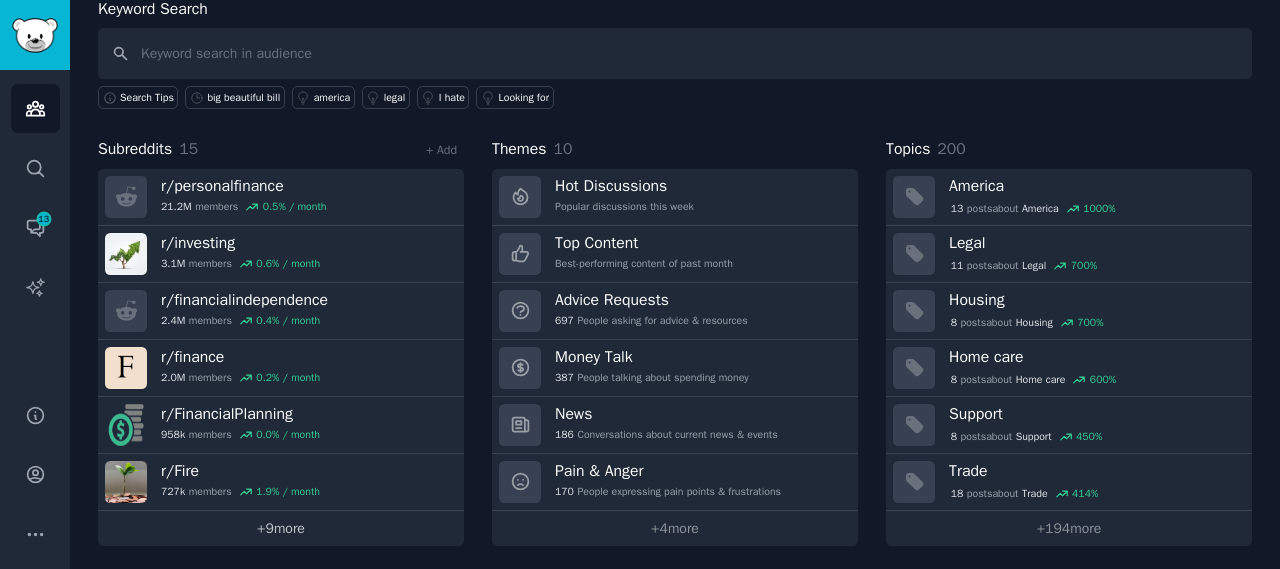 click on "+  9  more" at bounding box center [281, 528] 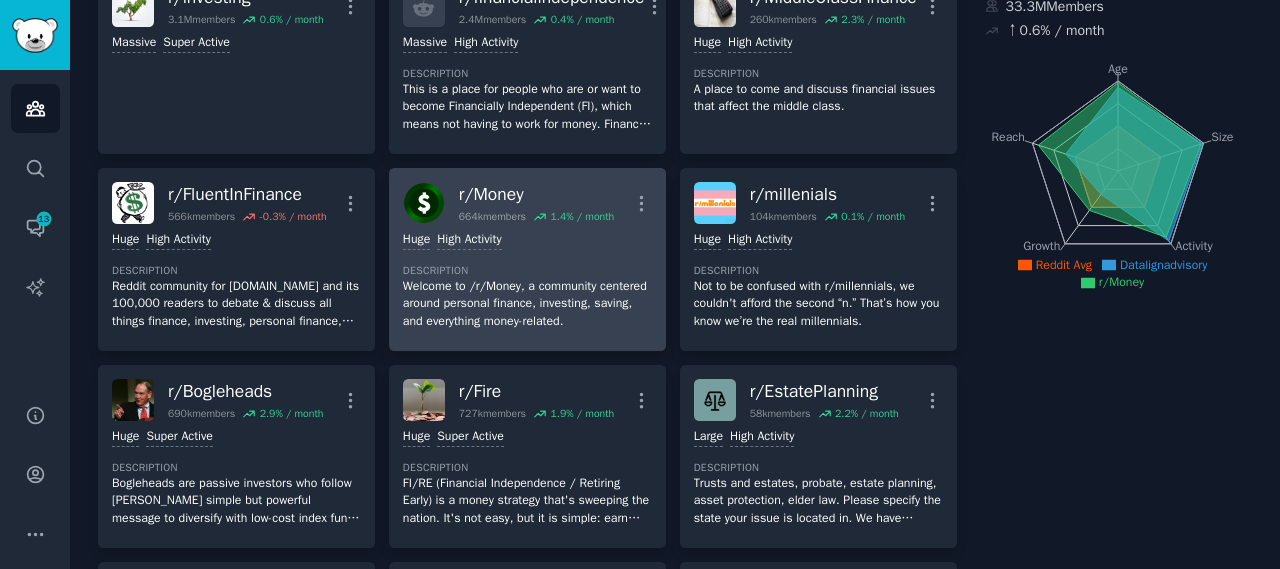 scroll, scrollTop: 216, scrollLeft: 0, axis: vertical 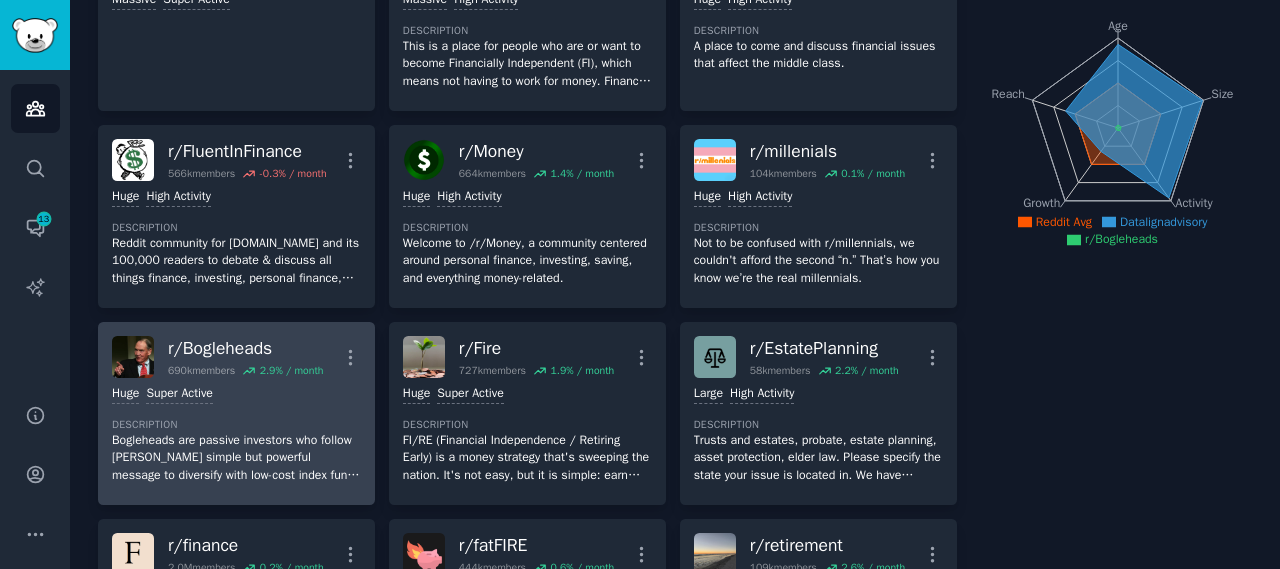 click on "Bogleheads are passive investors who follow [PERSON_NAME] simple but powerful message to diversify with low-cost index funds and let compounding grow wealth. [PERSON_NAME] founded Vanguard and pioneered indexed mutual funds. His work has since inspired others to get the most out of their long-term investments. Active managers want your money - our advice: keep it! How? Investing in broad-market low-cost indexes, diversified between equities and fixed income. Buy, hold, pay low fees, and stay the course!" at bounding box center [236, 458] 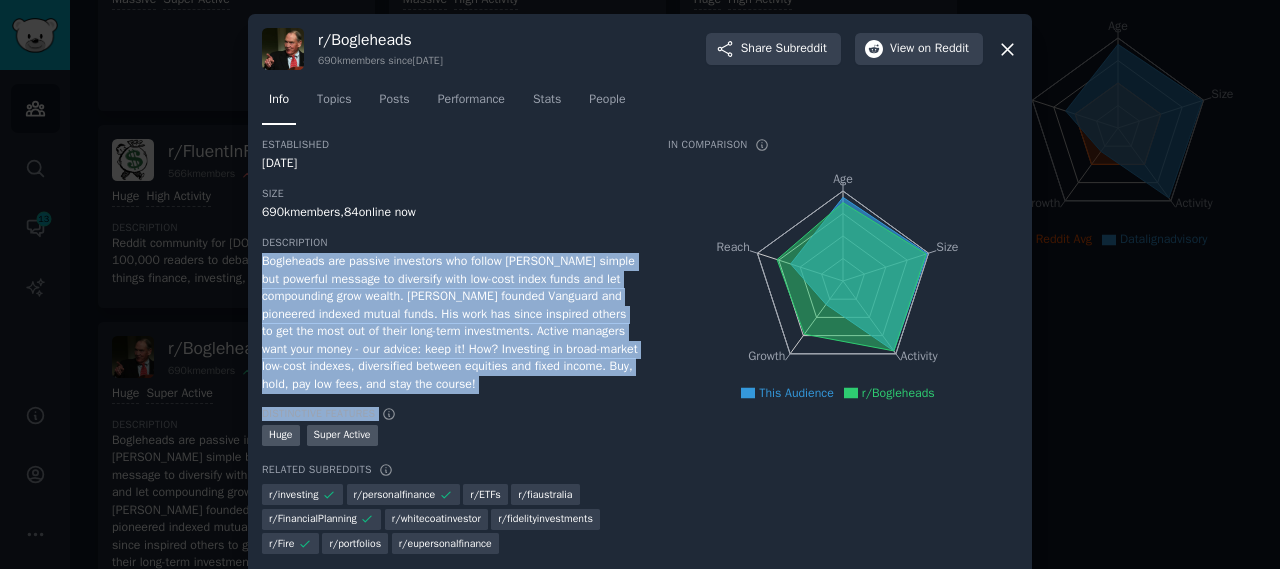 drag, startPoint x: 448, startPoint y: 394, endPoint x: 261, endPoint y: 266, distance: 226.612 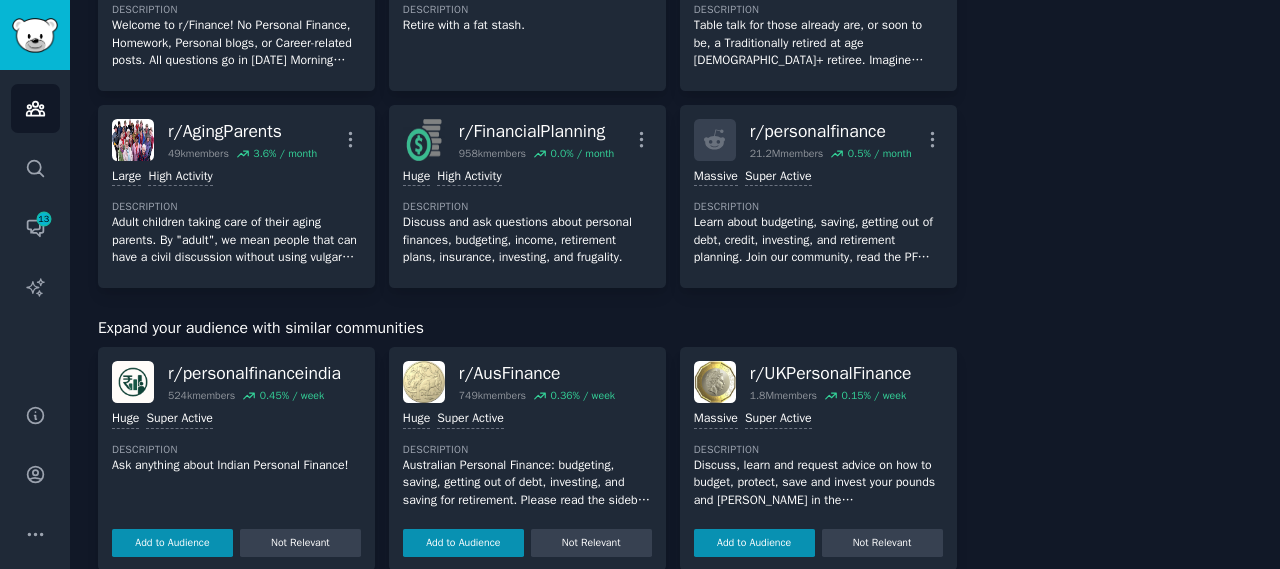 scroll, scrollTop: 1016, scrollLeft: 0, axis: vertical 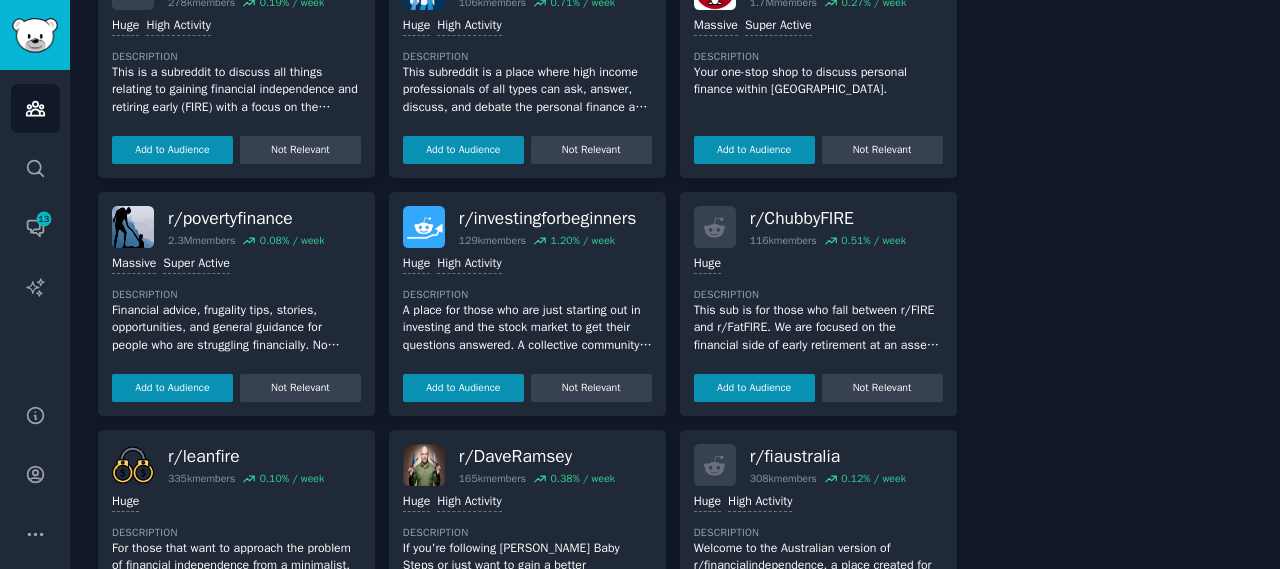 click on "A place for those who are just starting out in investing and the stock market to get their questions answered. A collective community of helpful resources and concrete action steps to take.
The reasonable middle child between r/investing and r/wallstreetbets." at bounding box center [527, 328] 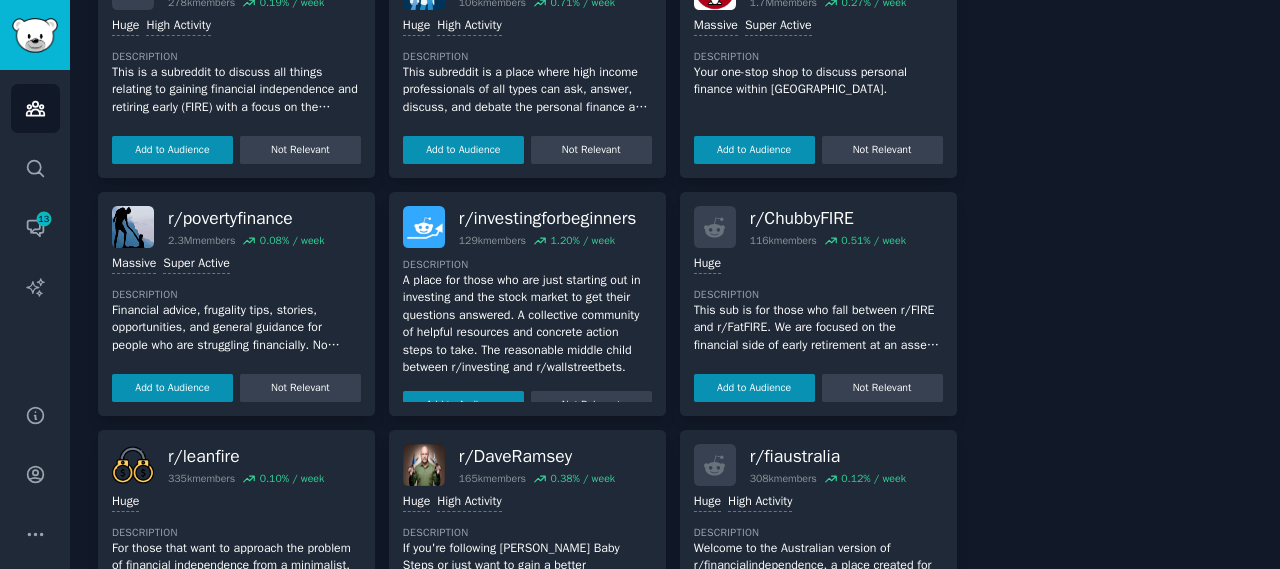 scroll, scrollTop: 46, scrollLeft: 0, axis: vertical 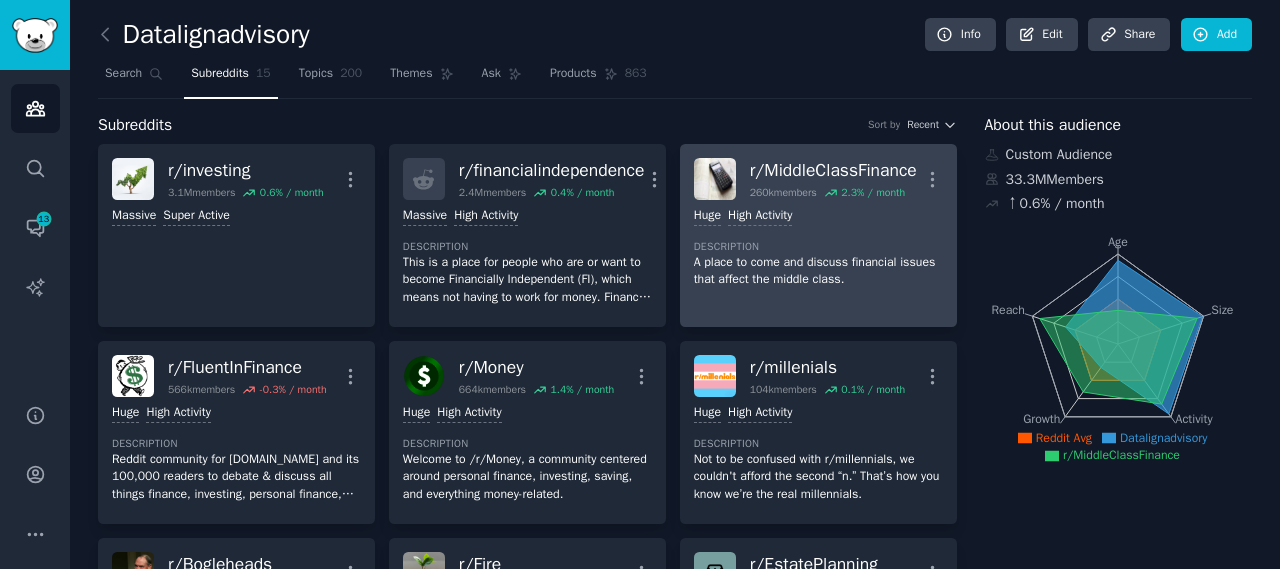 click on "Huge High Activity Description A place to come and discuss financial issues that affect the middle class." at bounding box center (818, 248) 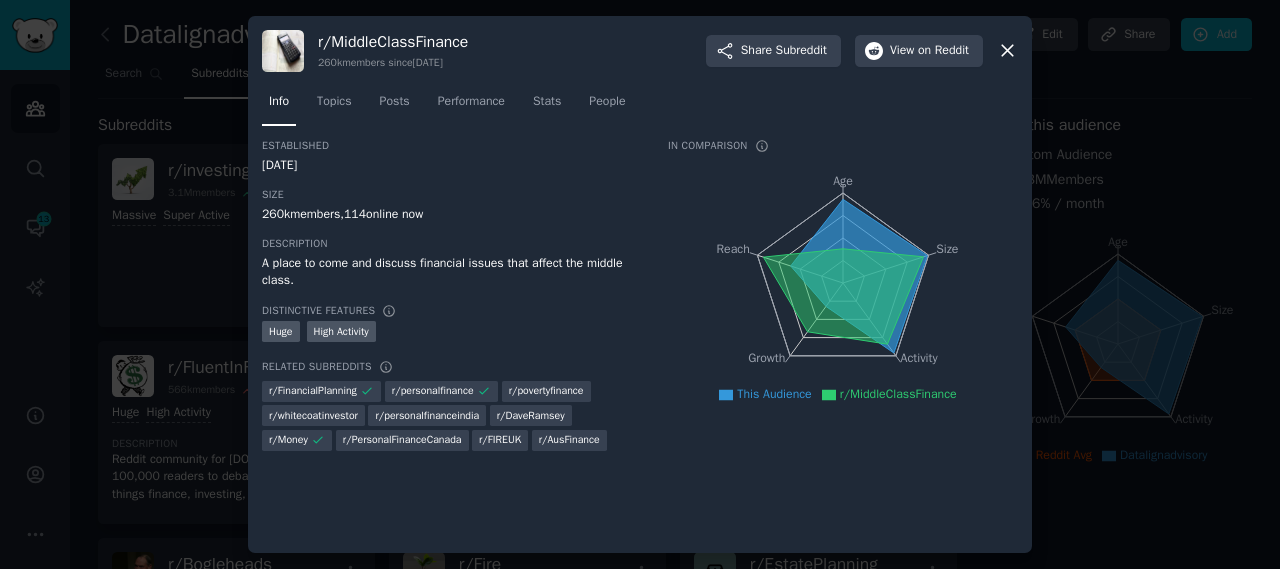click 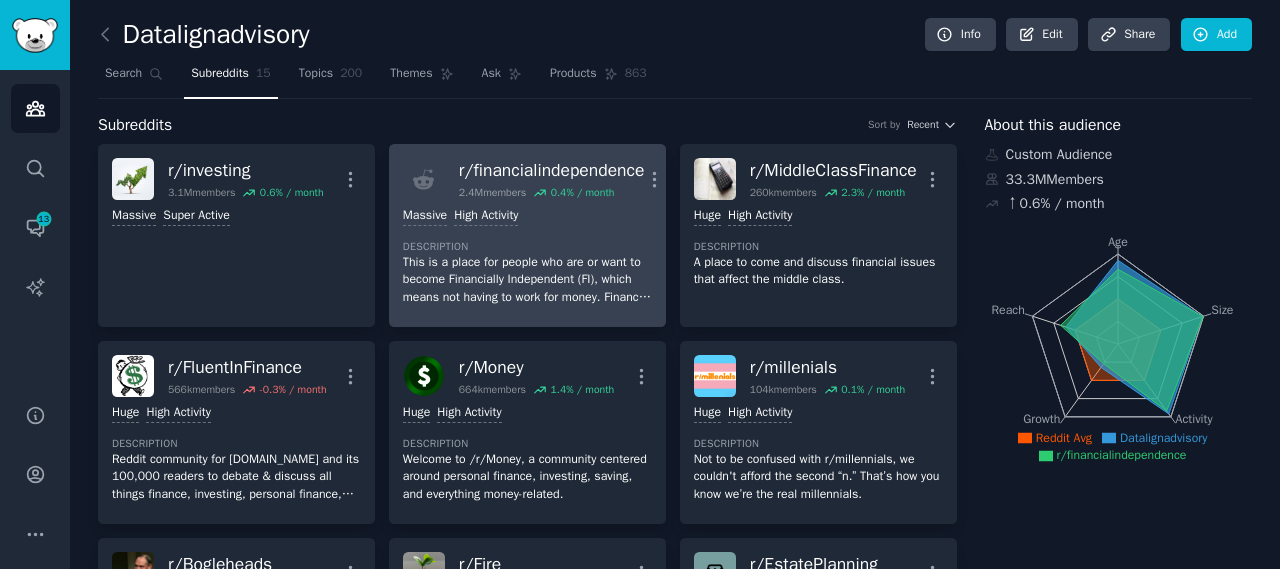 scroll, scrollTop: 100, scrollLeft: 0, axis: vertical 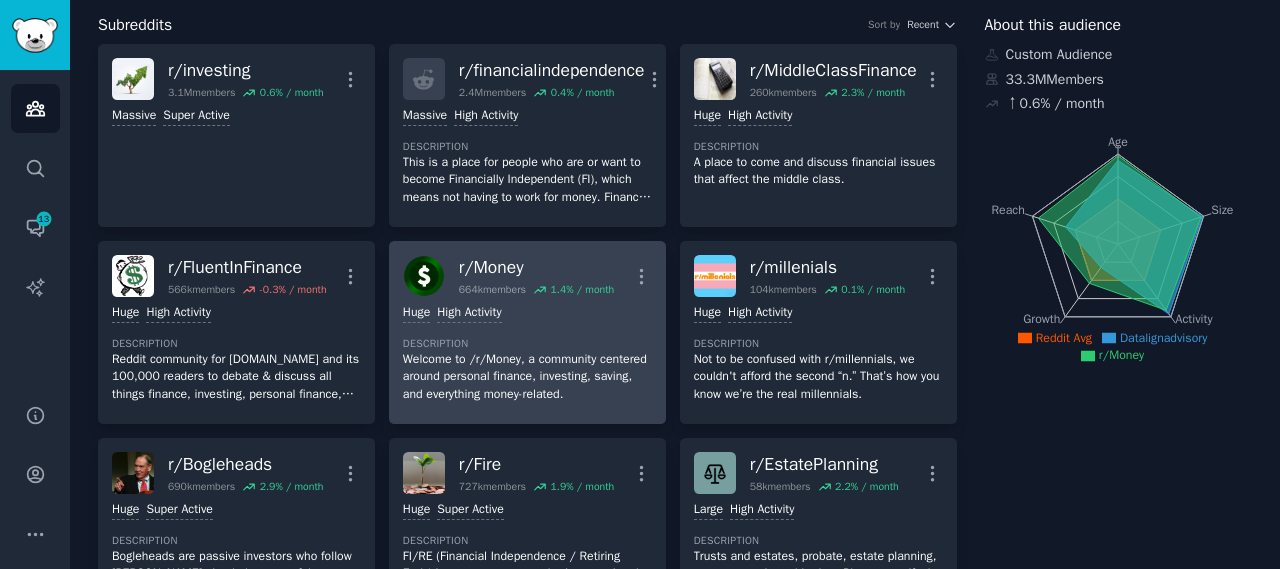 click on "Welcome to /r/Money, a community centered around personal finance, investing, saving, and everything money-related." at bounding box center [527, 377] 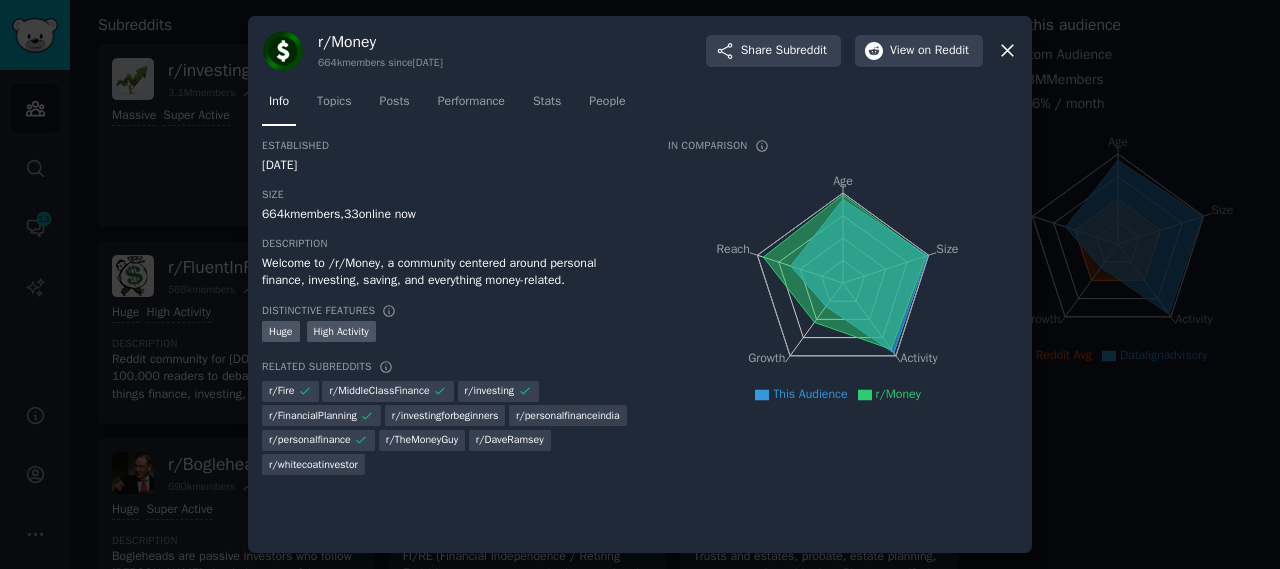 click 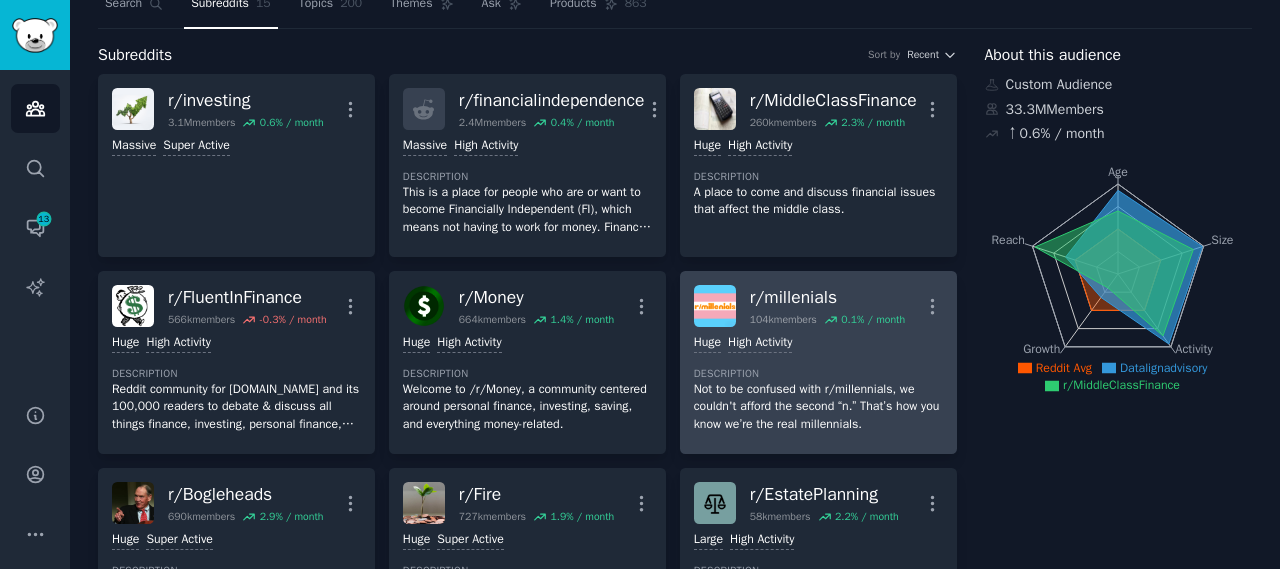 scroll, scrollTop: 0, scrollLeft: 0, axis: both 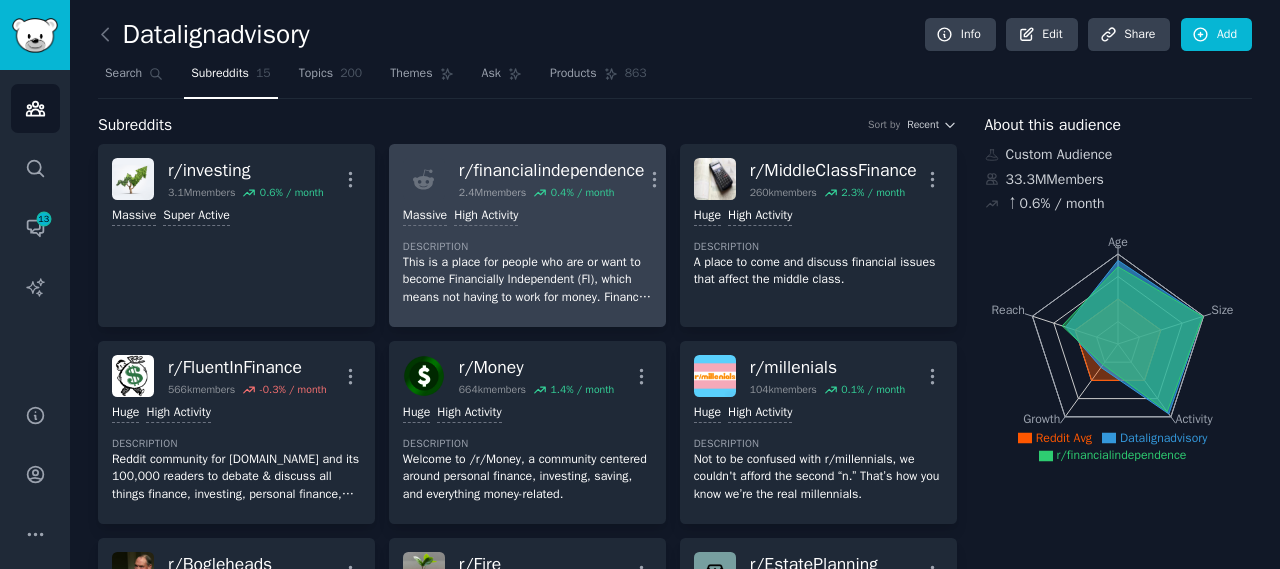 click on ">= 80th percentile for submissions / day Massive High Activity Description This is a place for people who are or want to become Financially Independent (FI), which means not having to work for money.
Financial Independence is closely related to the concept of Early Retirement/Retiring Early (RE) - quitting your job/career and pursuing other activities with your time.
At its core, FI/RE is about maximizing your savings rate (through less spending and/or higher income) to achieve FI and have the freedom to RE as fast as possible." at bounding box center [527, 256] 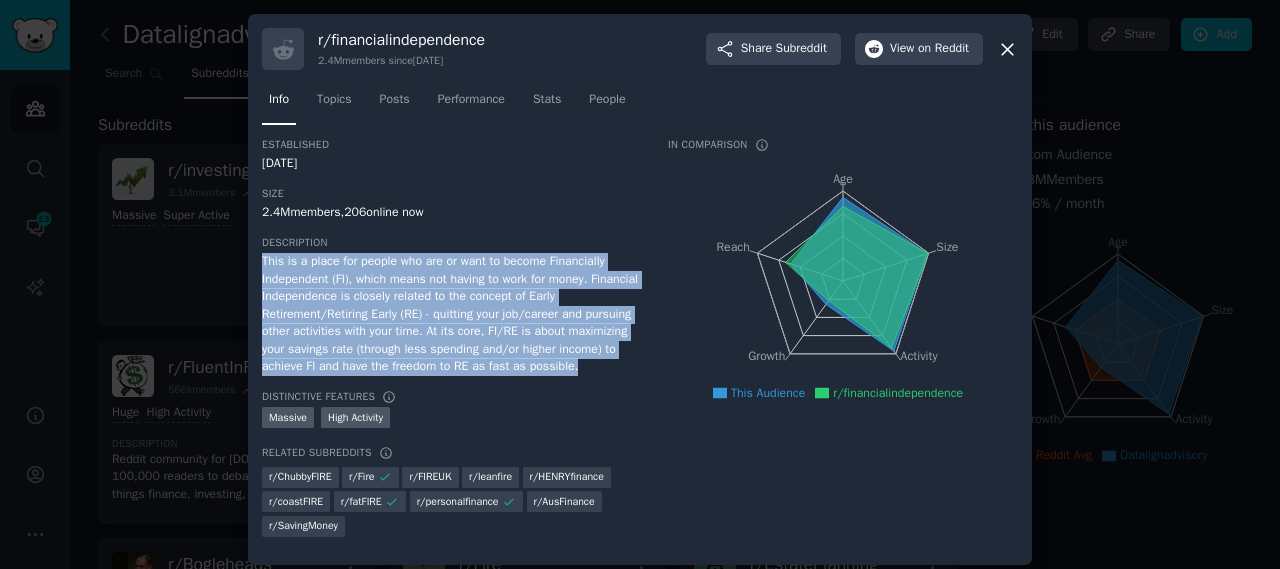 drag, startPoint x: 417, startPoint y: 307, endPoint x: 258, endPoint y: 258, distance: 166.37909 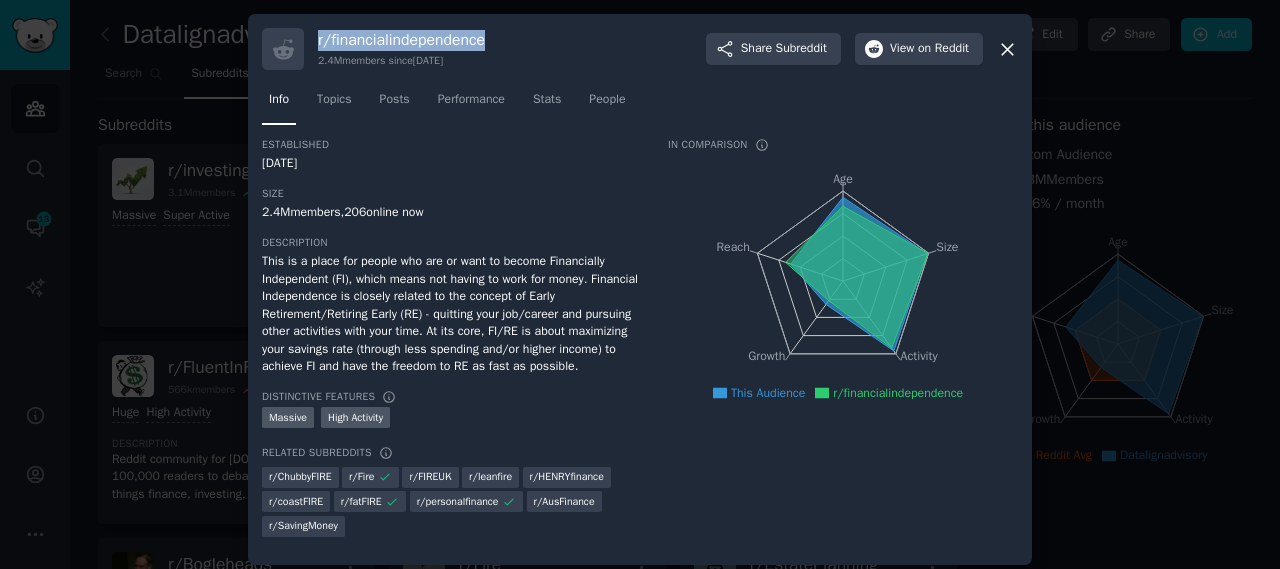 drag, startPoint x: 492, startPoint y: 35, endPoint x: 314, endPoint y: 43, distance: 178.17969 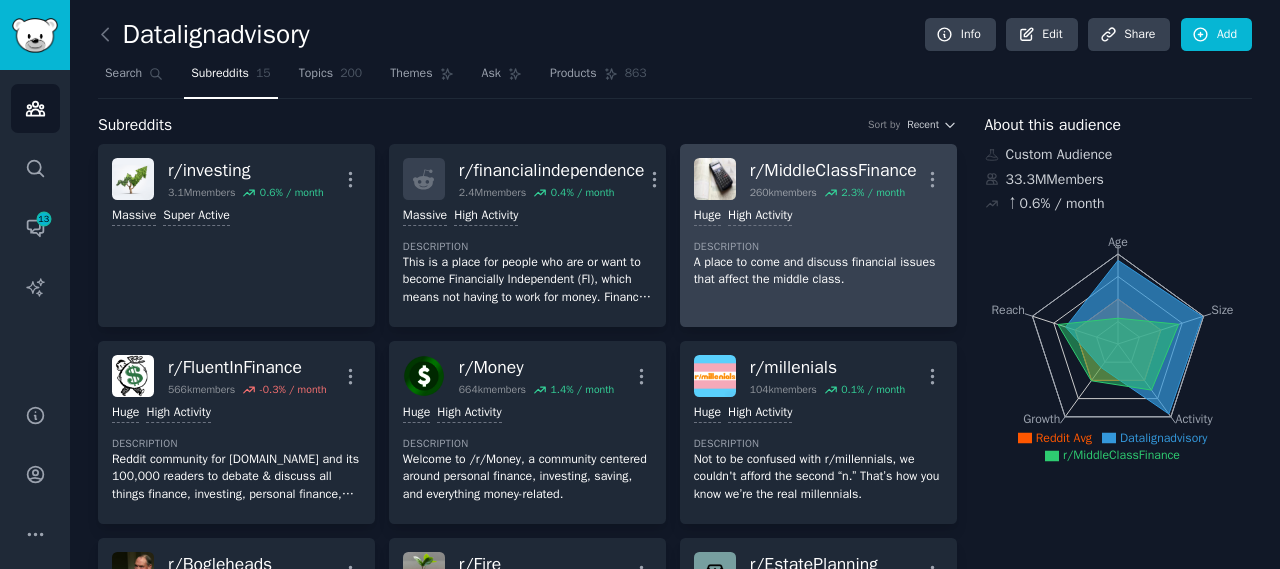 click on "Description" at bounding box center (818, 247) 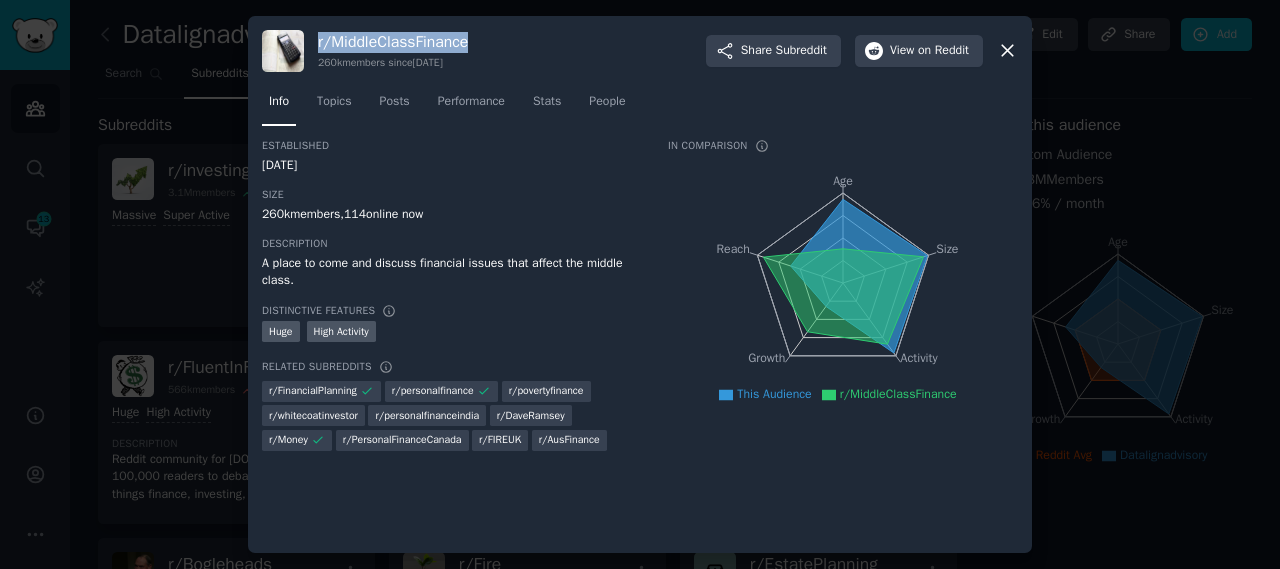 drag, startPoint x: 316, startPoint y: 35, endPoint x: 468, endPoint y: 43, distance: 152.21039 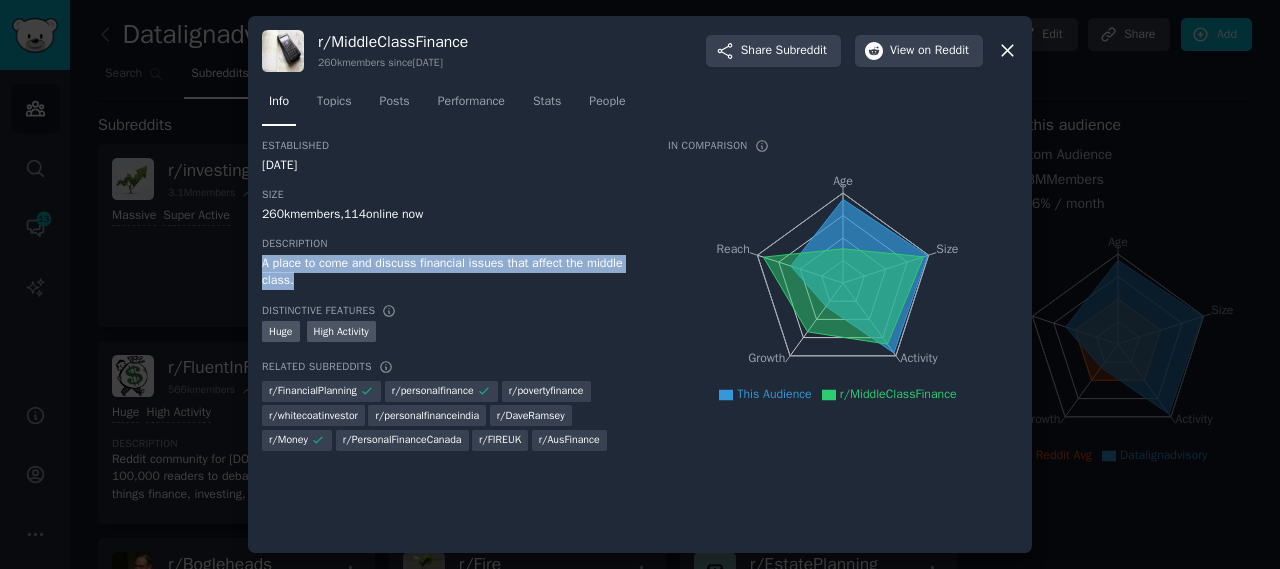 drag, startPoint x: 300, startPoint y: 283, endPoint x: 256, endPoint y: 263, distance: 48.332184 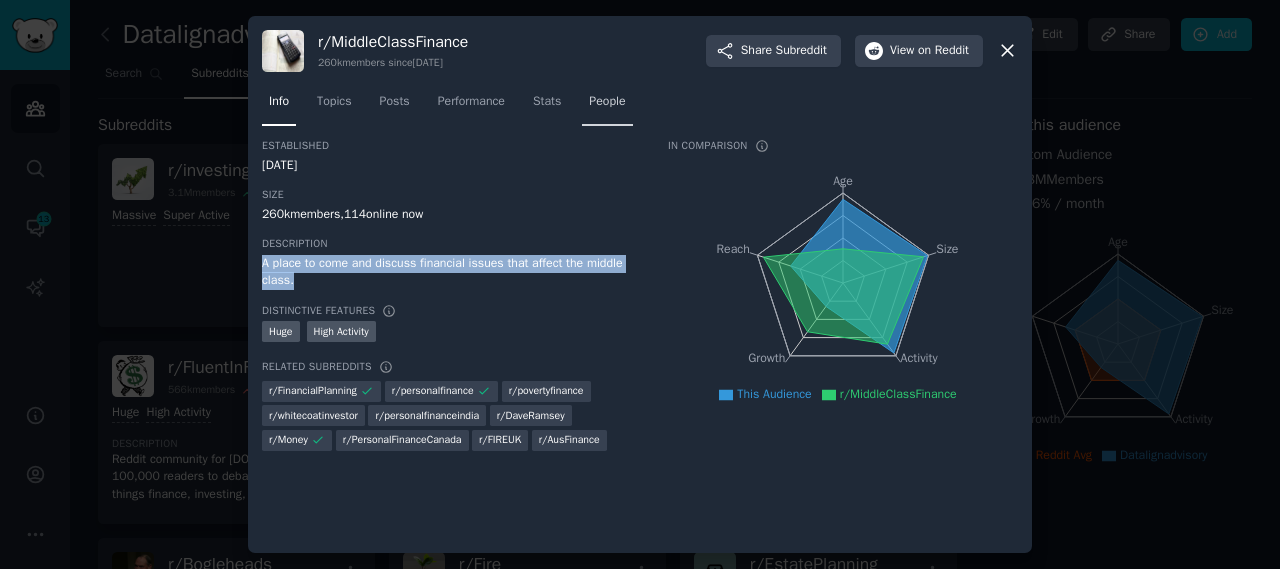 copy on "A place to come and discuss financial issues that affect the middle class." 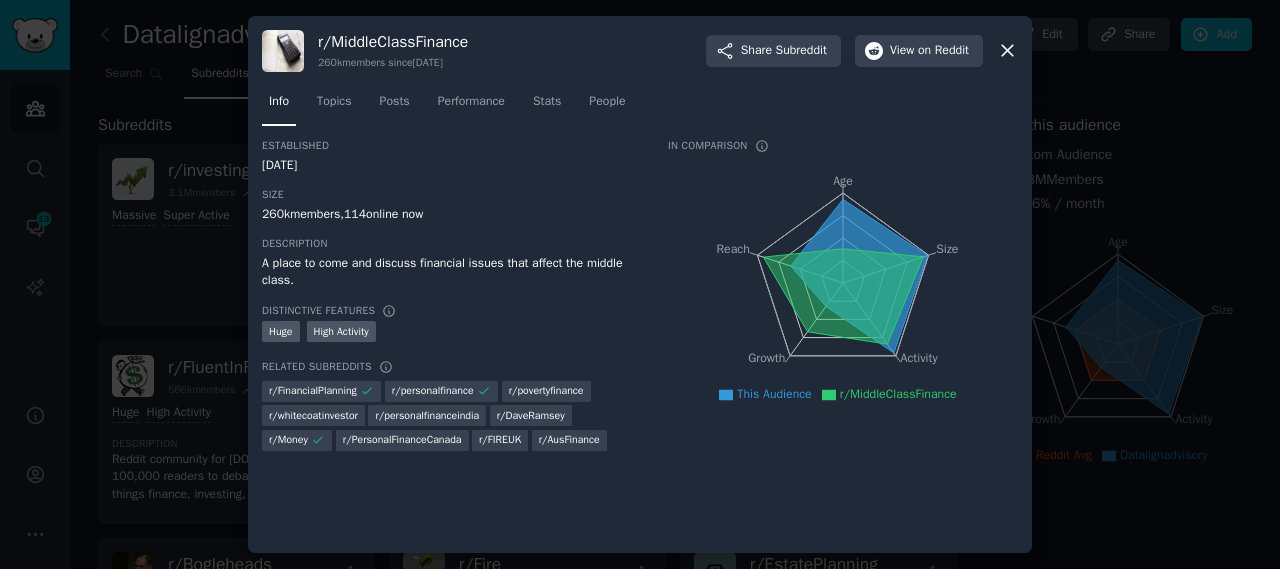 click on "r/ MiddleClassFinance 260k  members since  [DATE] Share  Subreddit View  on Reddit Info Topics Posts Performance Stats People Established [DATE] Size 260k  members,  114  online now Description A place to come and discuss financial issues that affect the middle class.  Distinctive Features Huge High Activity Related Subreddits r/ FinancialPlanning r/ personalfinance r/ povertyfinance r/ whitecoatinvestor r/ personalfinanceindia r/ DaveRamsey r/ Money r/ PersonalFinanceCanada r/ FIREUK r/ AusFinance In Comparison Age Size Activity Growth Reach This Audience r/MiddleClassFinance" at bounding box center (640, 285) 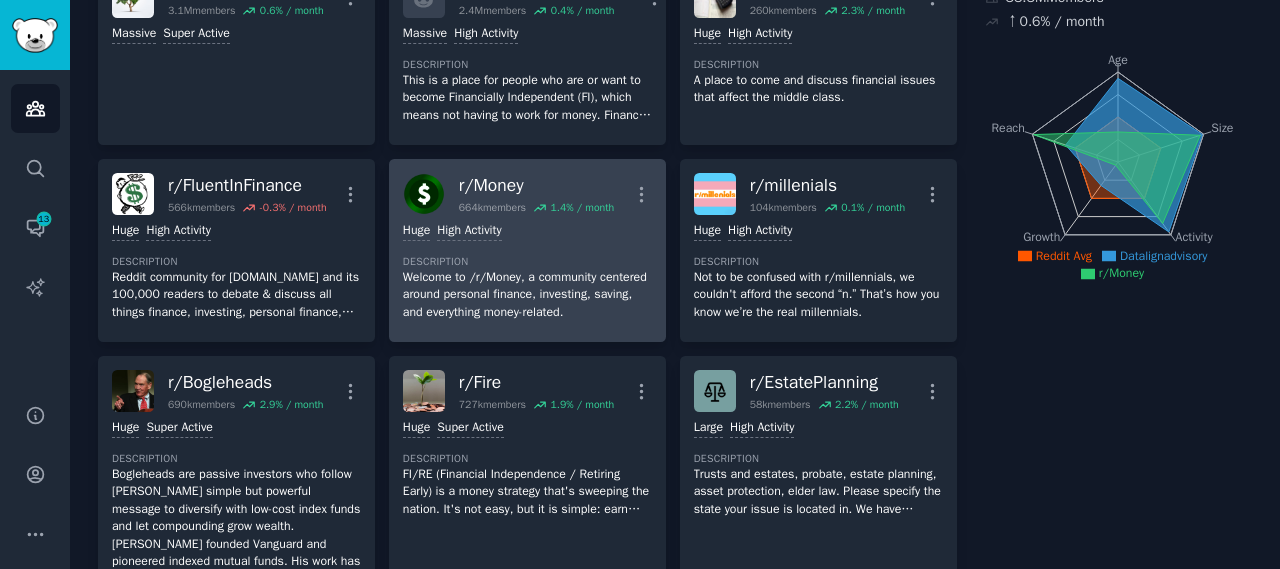 scroll, scrollTop: 300, scrollLeft: 0, axis: vertical 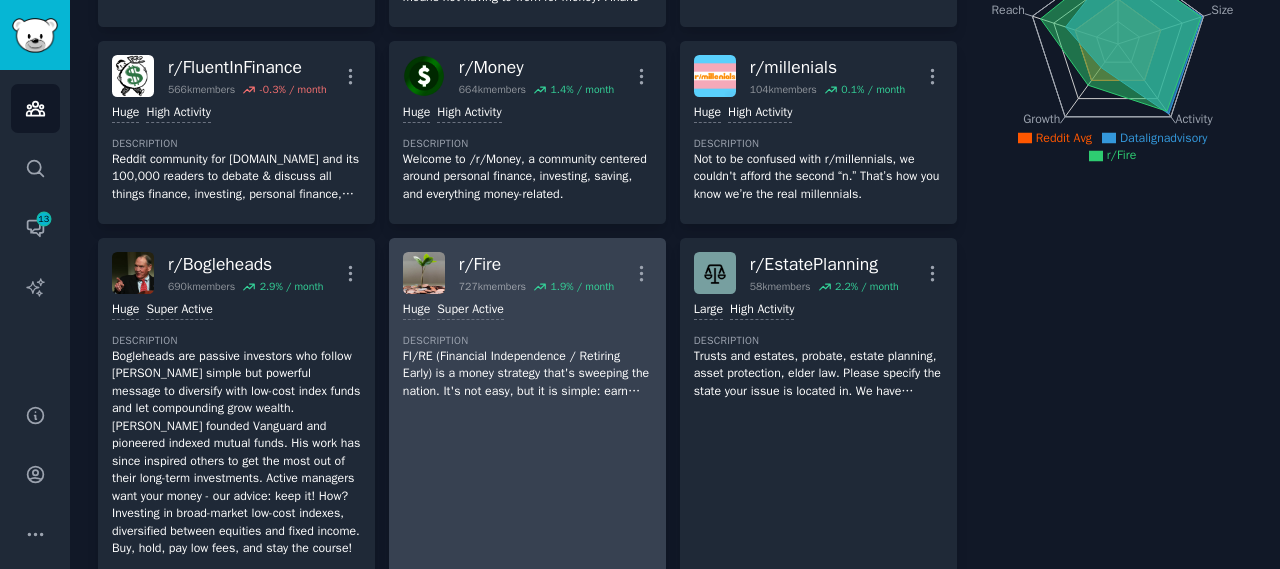 click on "Description" at bounding box center (527, 341) 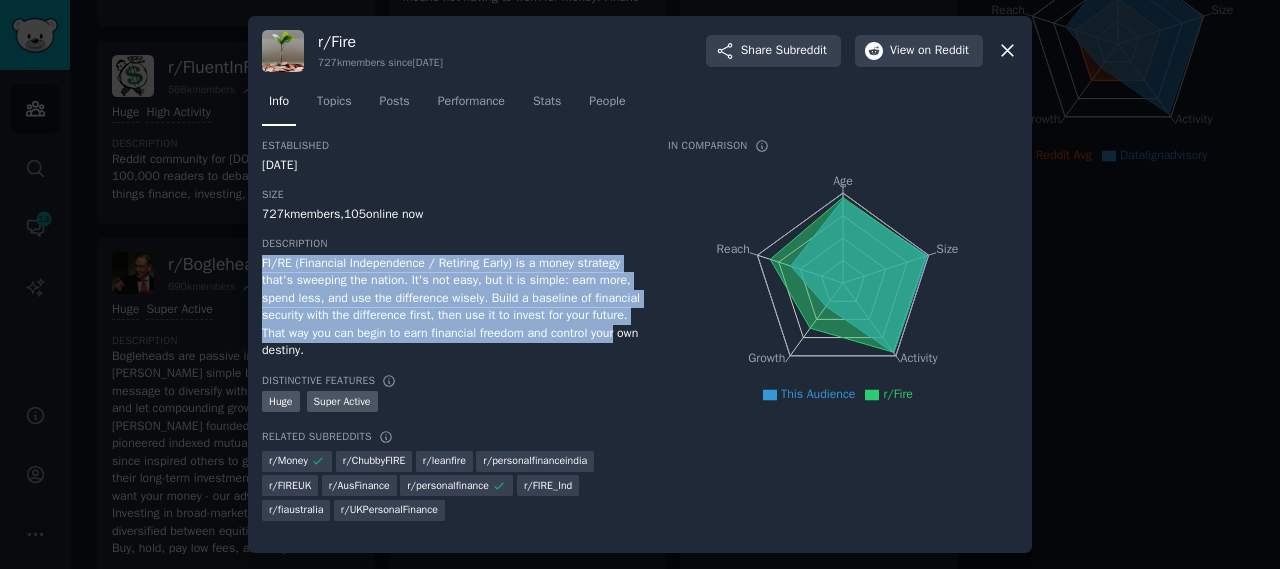 drag, startPoint x: 644, startPoint y: 337, endPoint x: 258, endPoint y: 259, distance: 393.80197 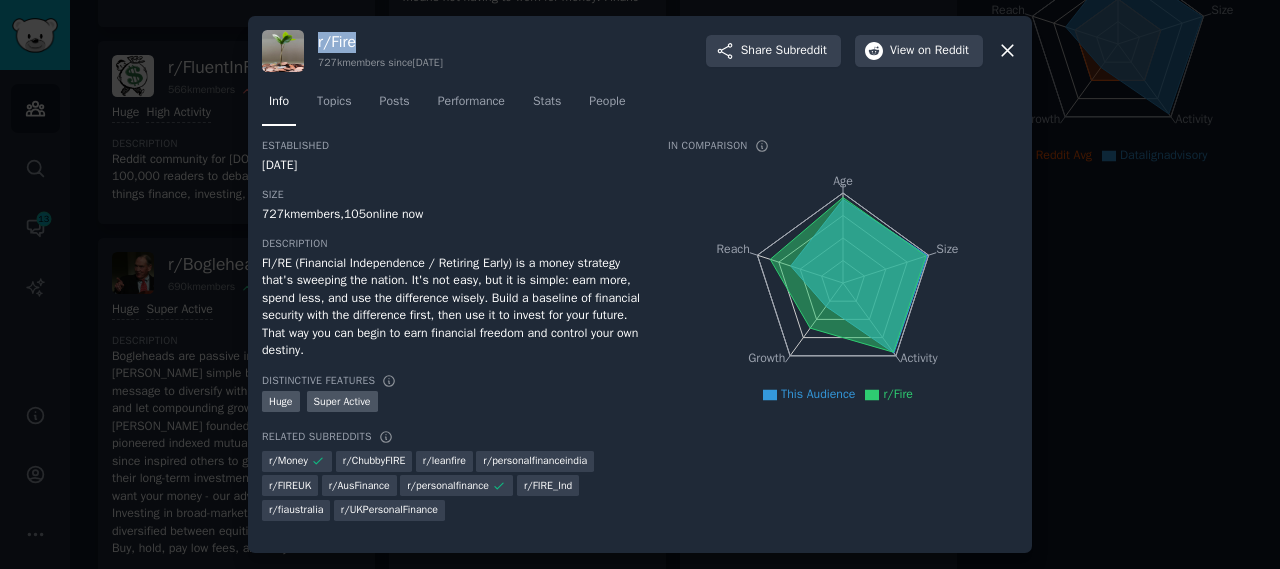 drag, startPoint x: 368, startPoint y: 43, endPoint x: 315, endPoint y: 44, distance: 53.009434 